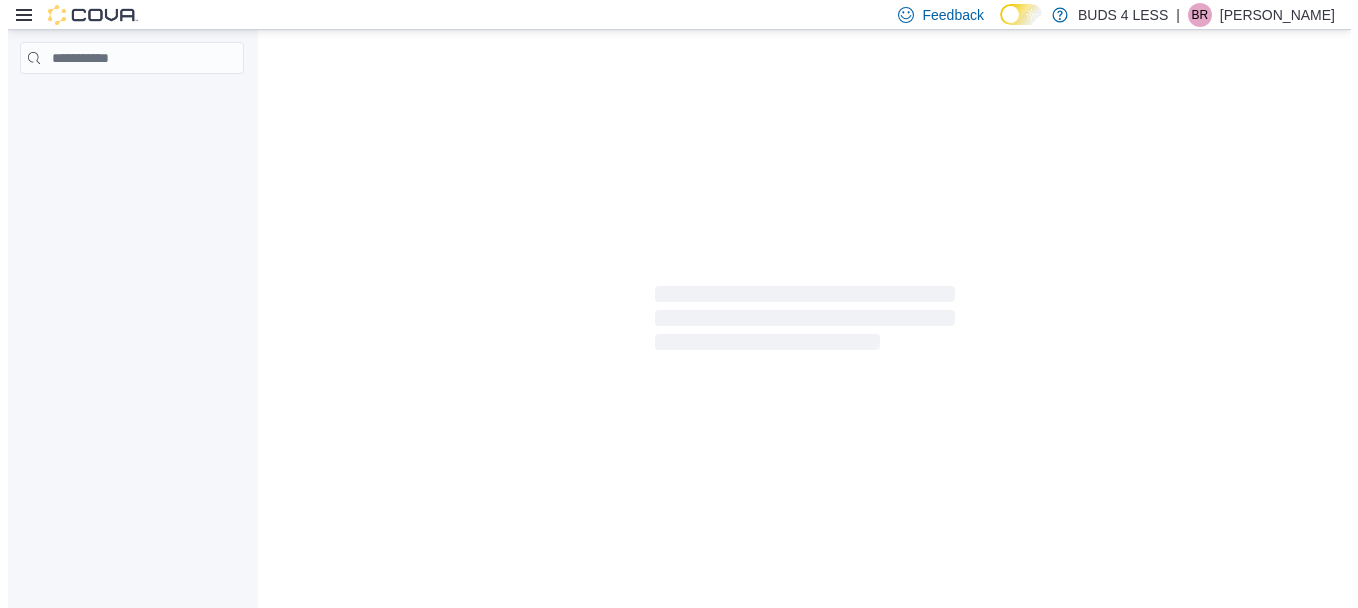 scroll, scrollTop: 0, scrollLeft: 0, axis: both 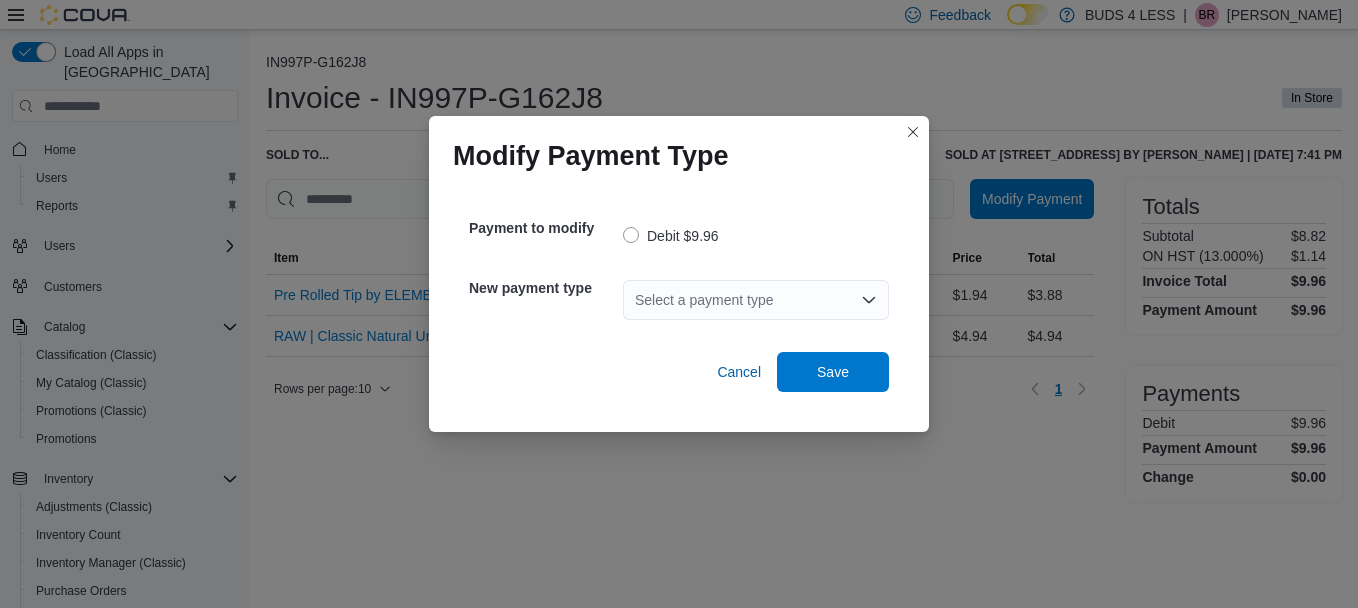 click on "Select a payment type" at bounding box center (756, 300) 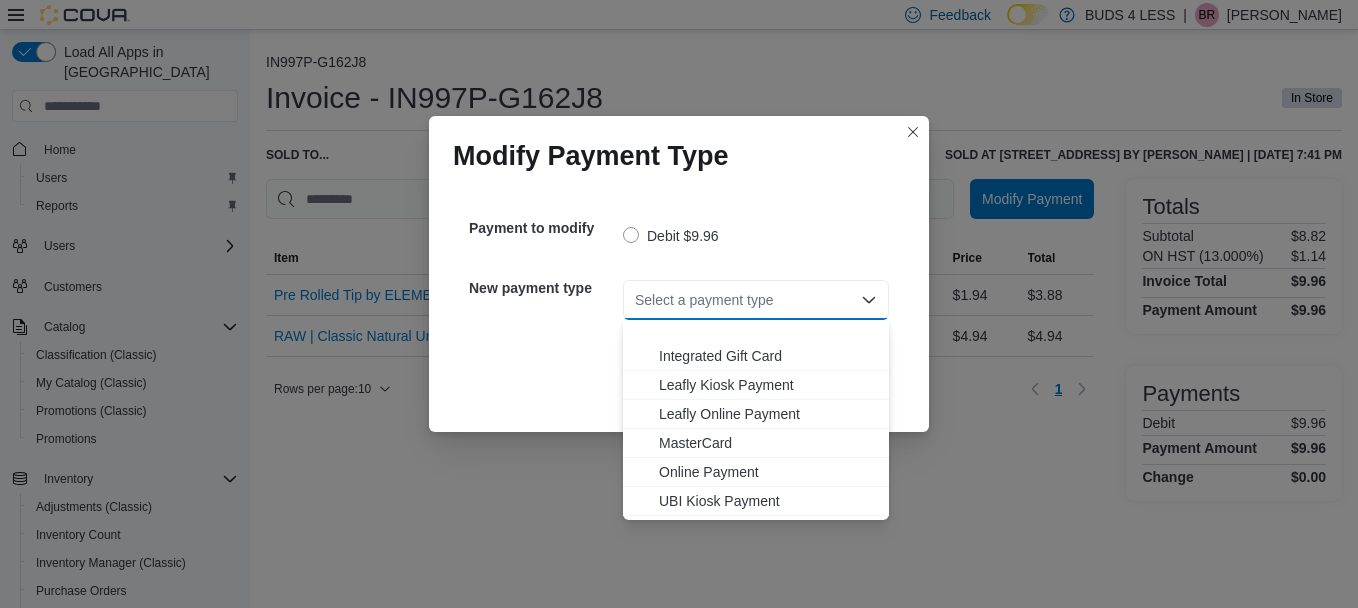 scroll, scrollTop: 235, scrollLeft: 0, axis: vertical 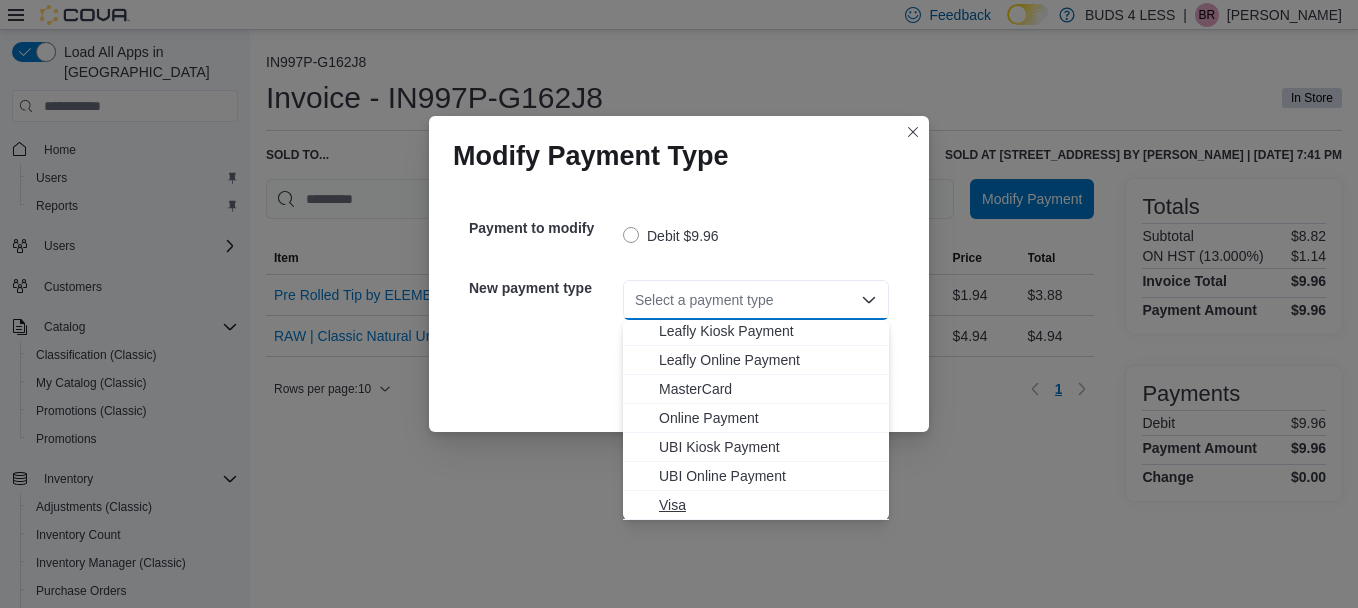 click on "Visa" at bounding box center (768, 505) 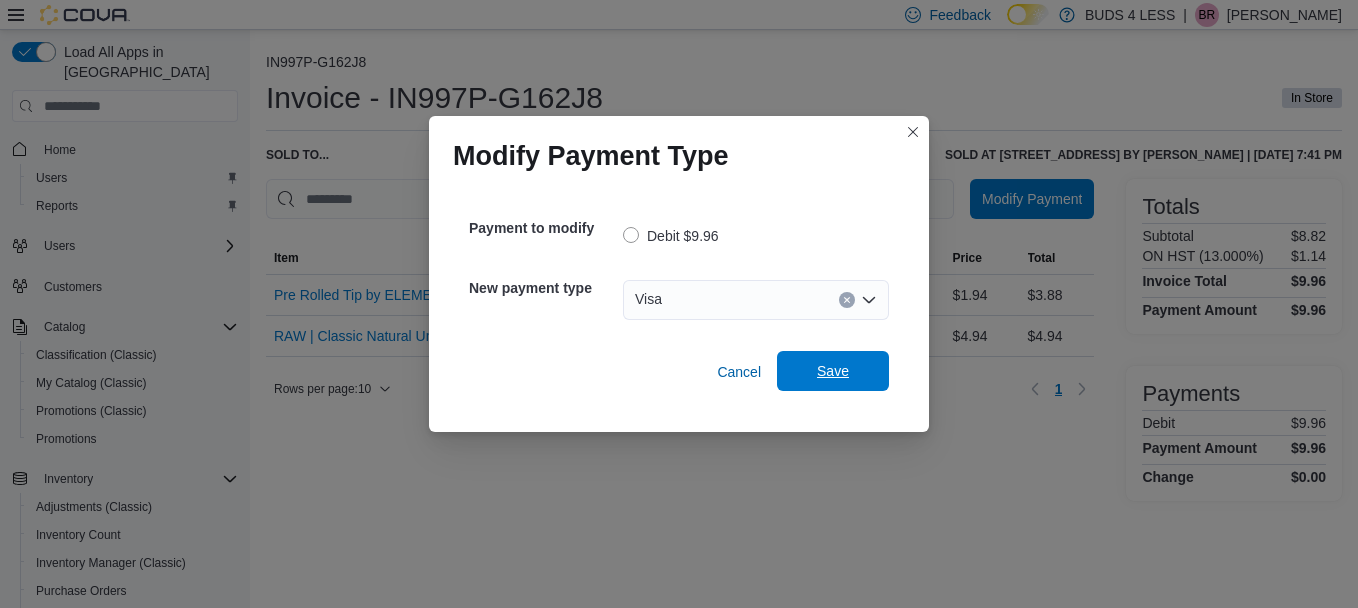 click on "Save" at bounding box center (833, 371) 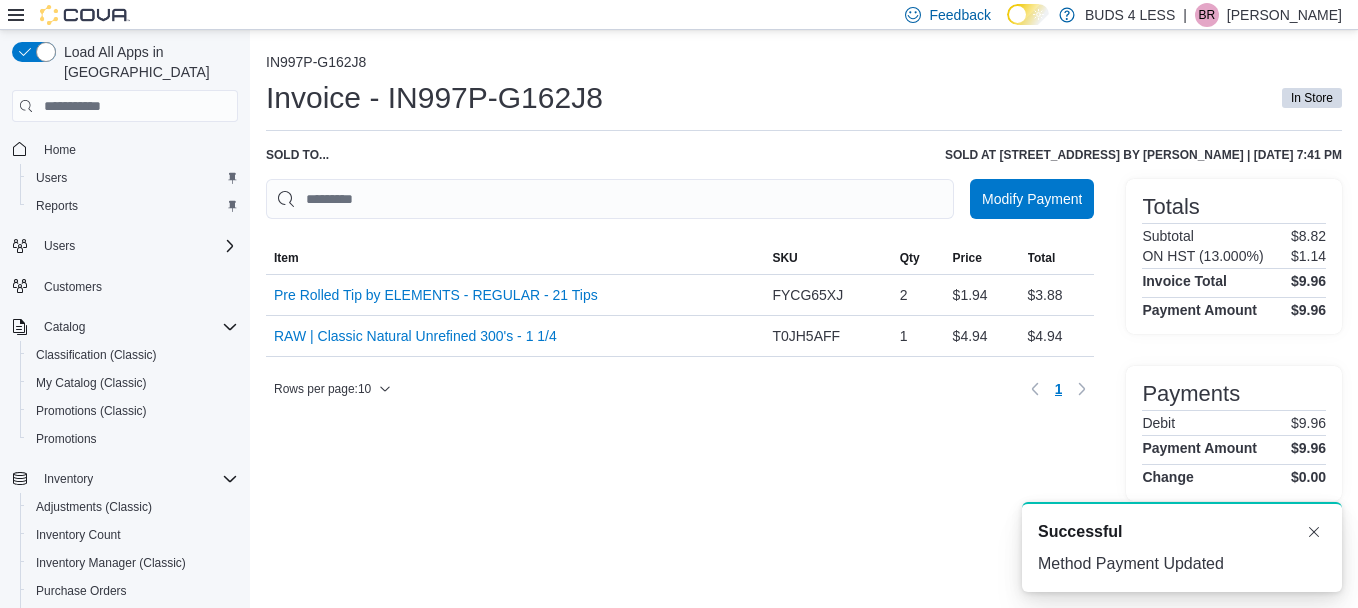 scroll, scrollTop: 0, scrollLeft: 0, axis: both 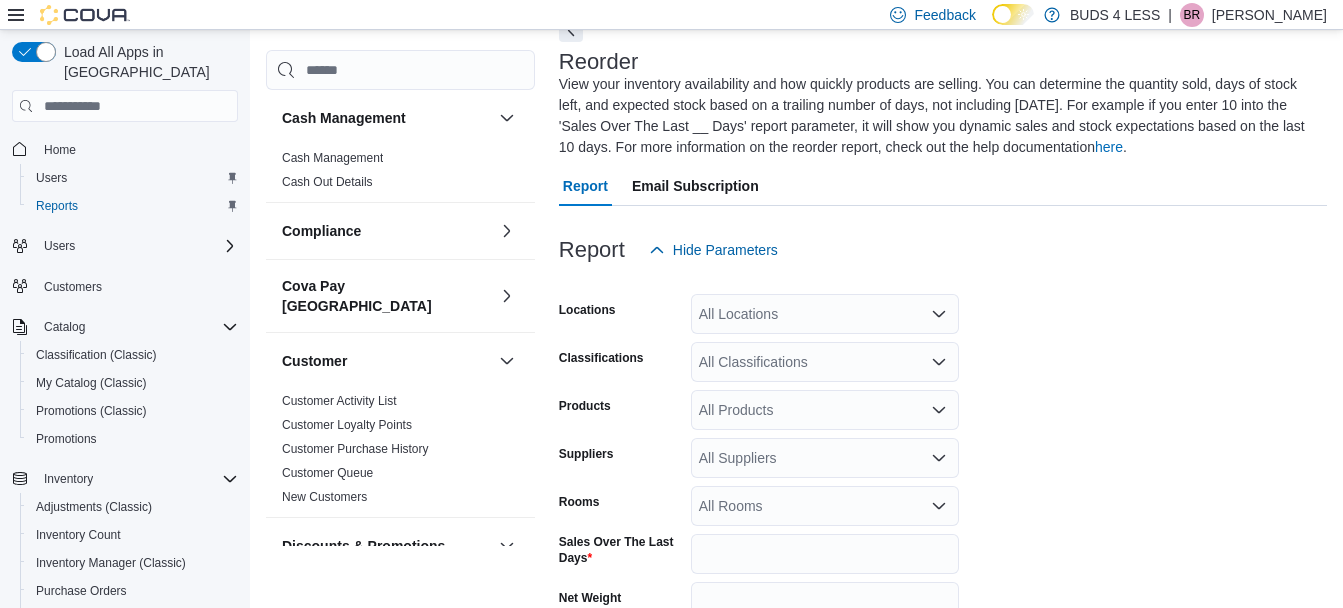 click on "All Locations" at bounding box center (825, 314) 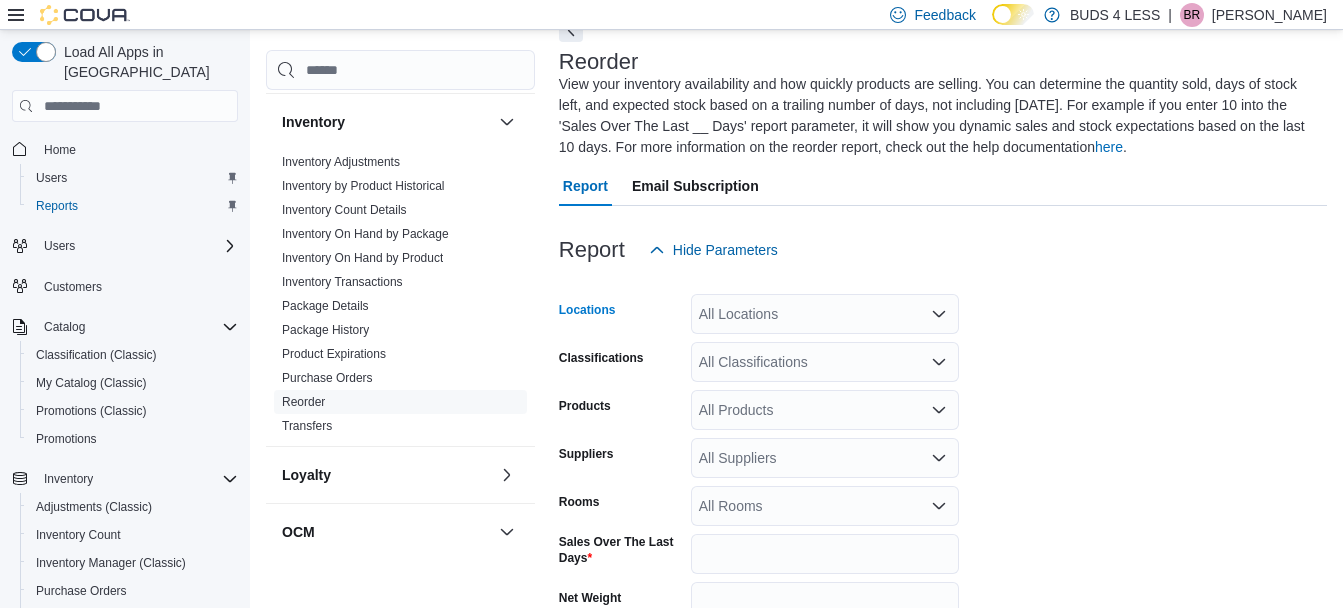 scroll, scrollTop: 675, scrollLeft: 0, axis: vertical 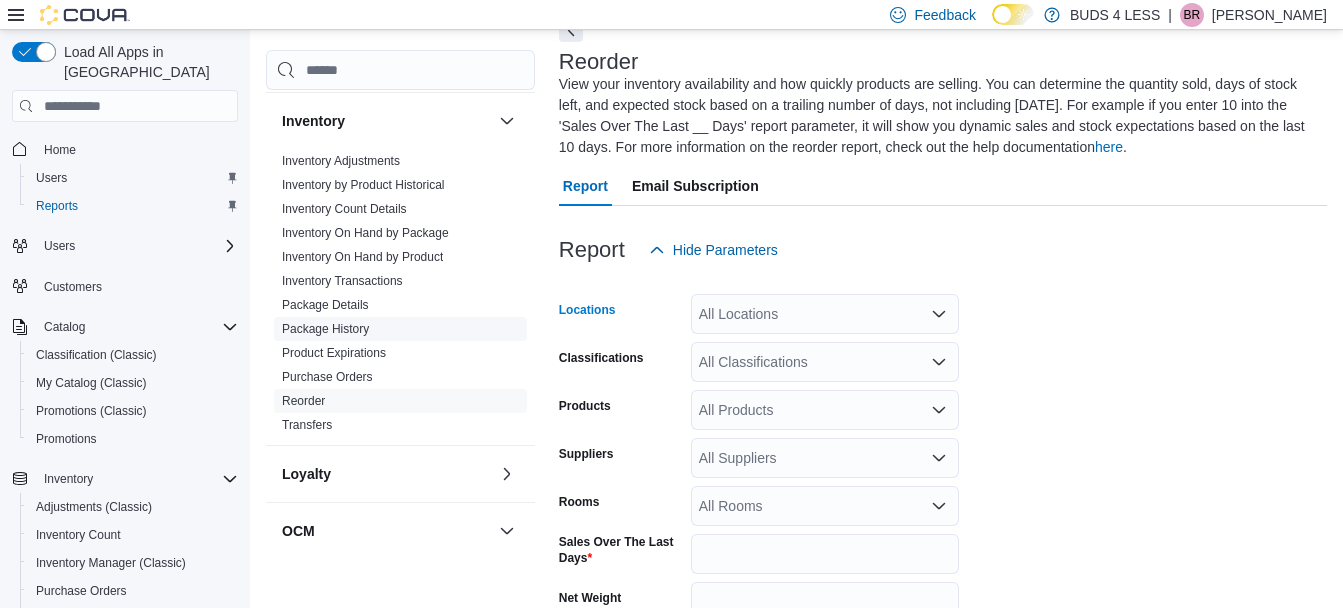 click on "Package History" at bounding box center (325, 329) 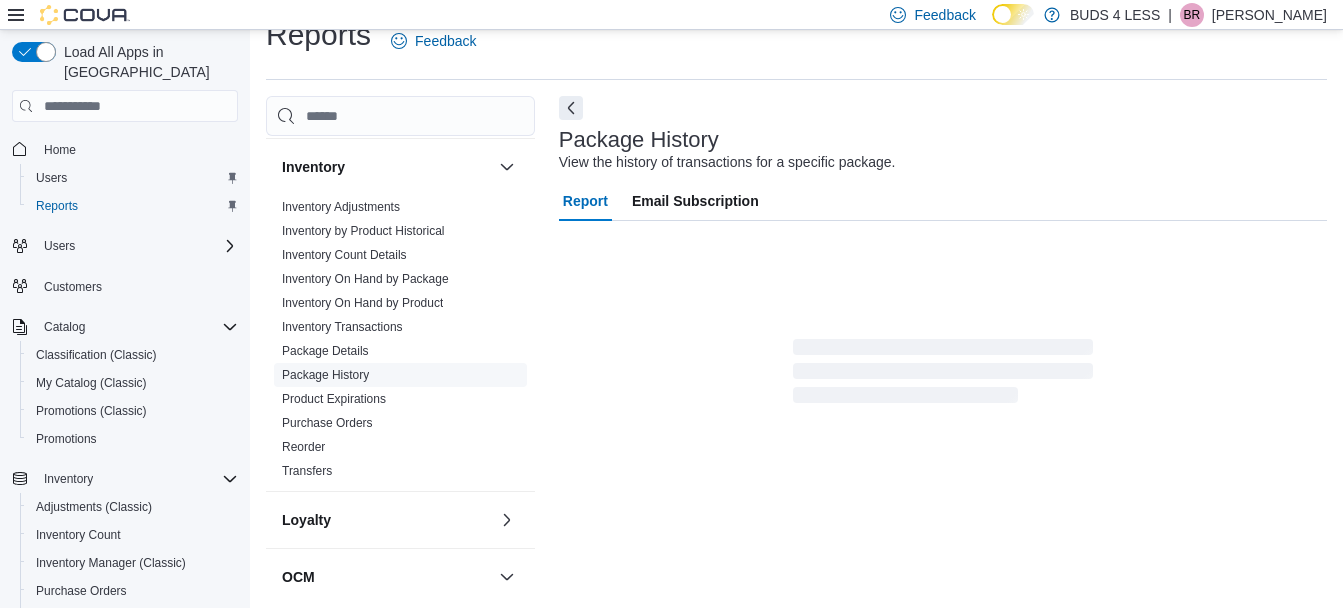 scroll, scrollTop: 31, scrollLeft: 0, axis: vertical 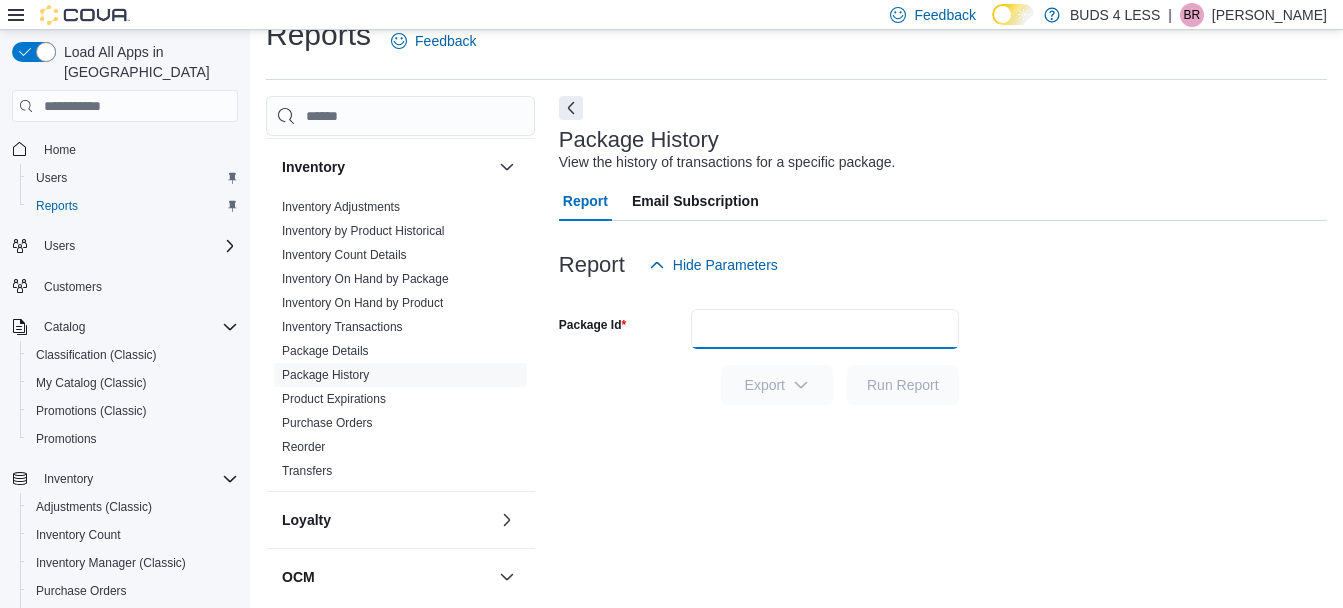 click on "Package Id" at bounding box center [825, 329] 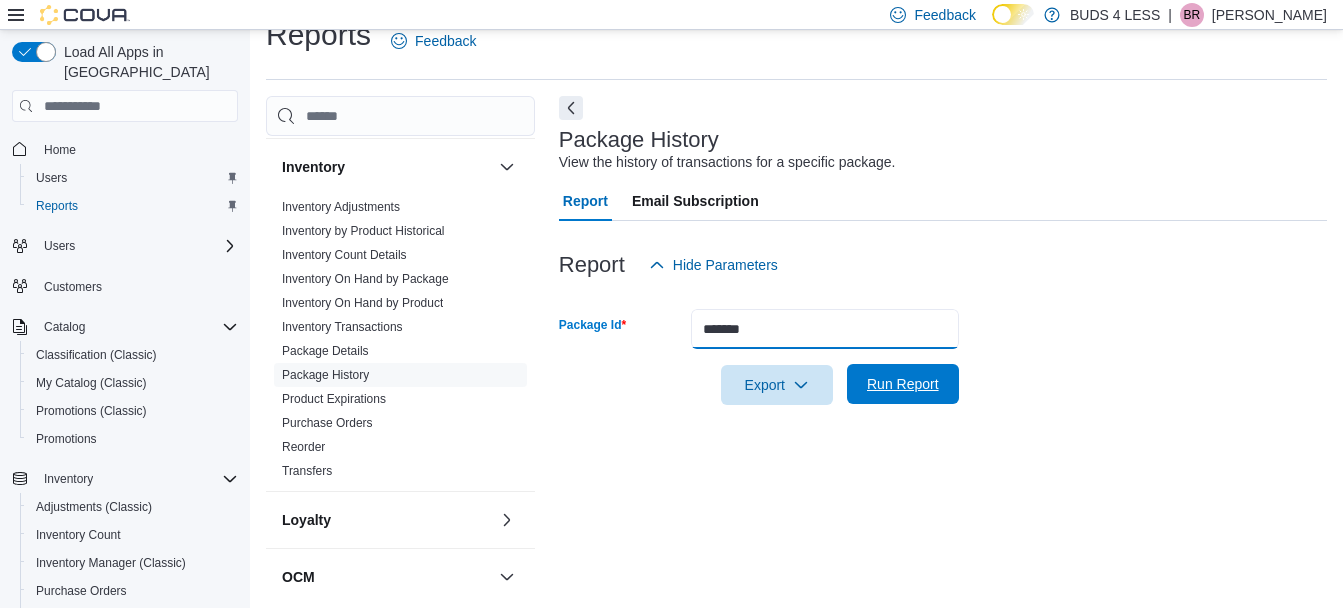 type on "*******" 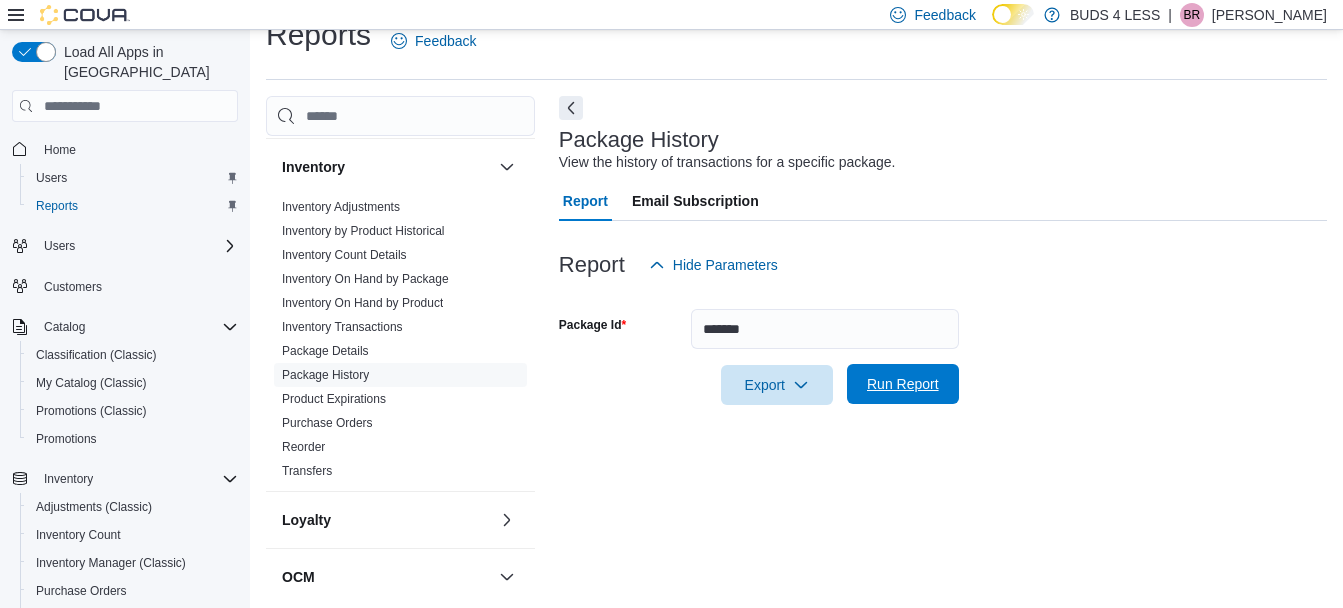 click on "Run Report" at bounding box center [903, 384] 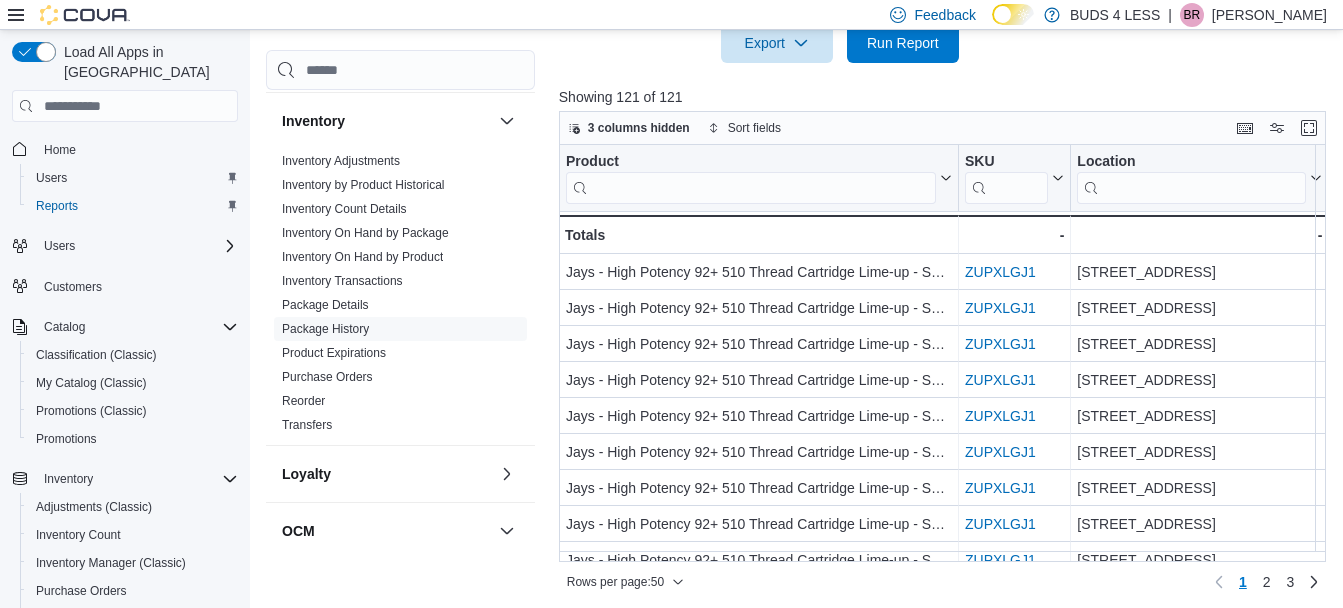 scroll, scrollTop: 379, scrollLeft: 0, axis: vertical 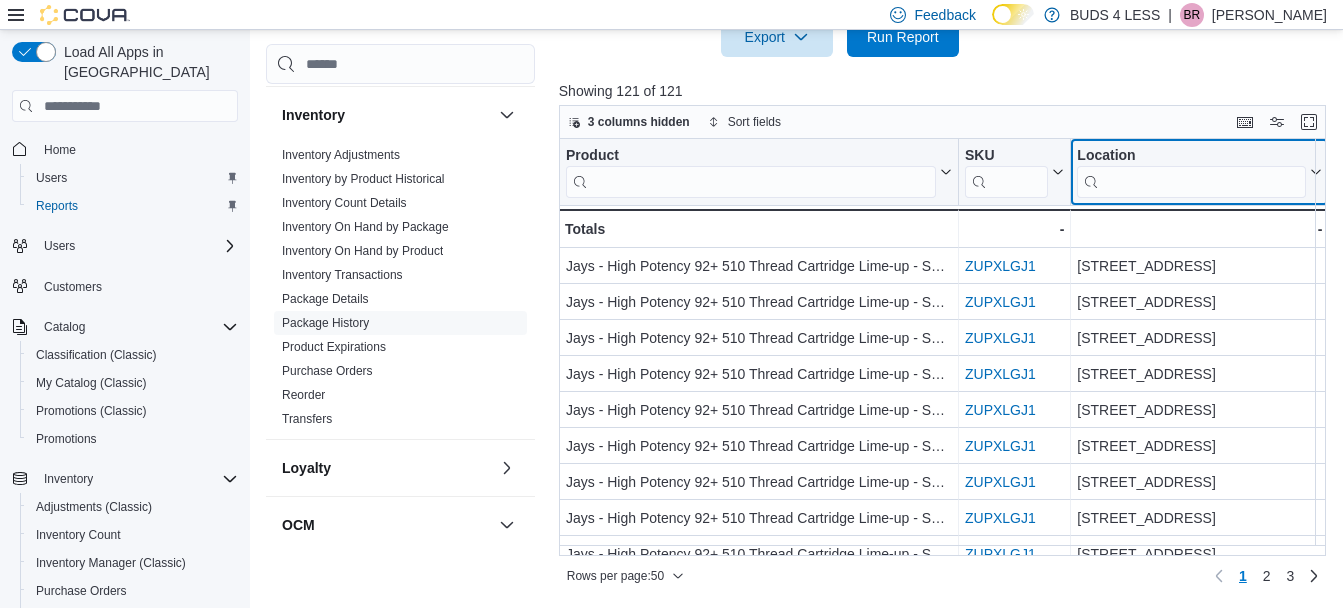 click at bounding box center [1191, 182] 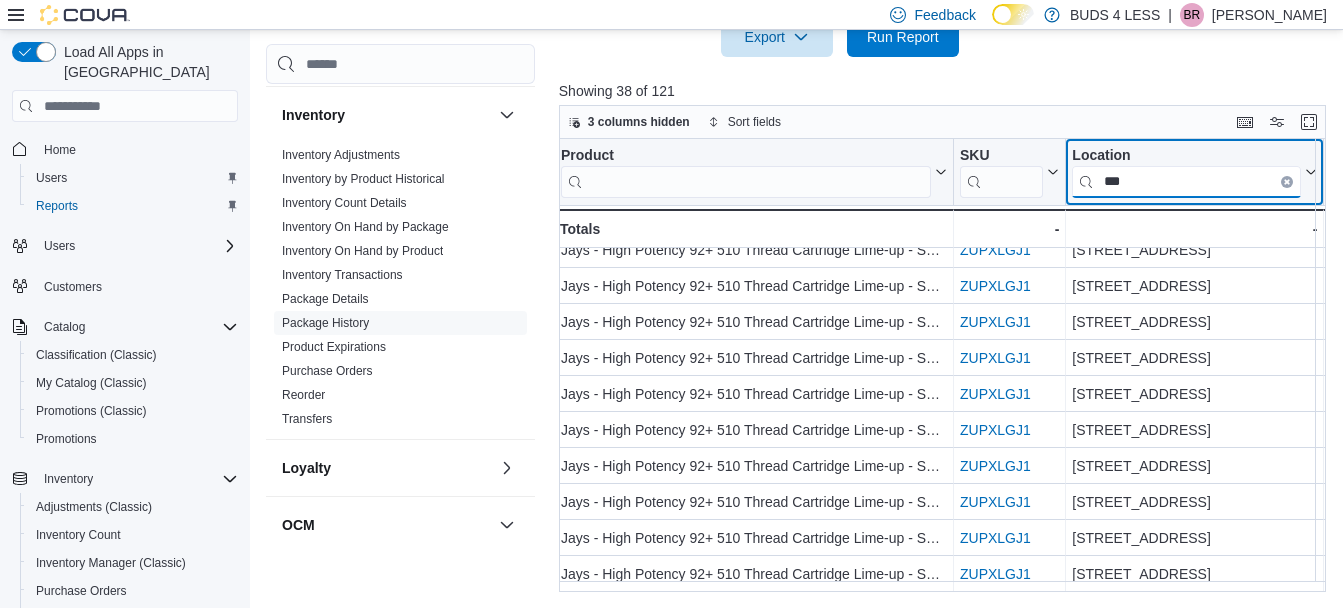 scroll, scrollTop: 320, scrollLeft: 5, axis: both 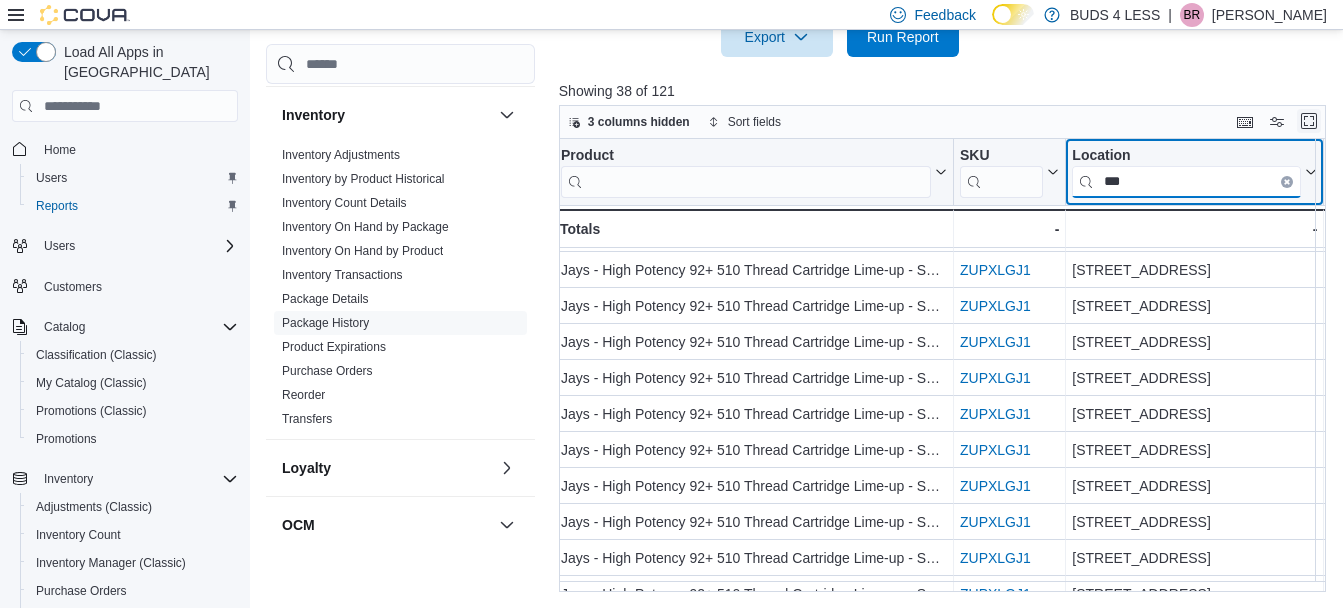 type on "***" 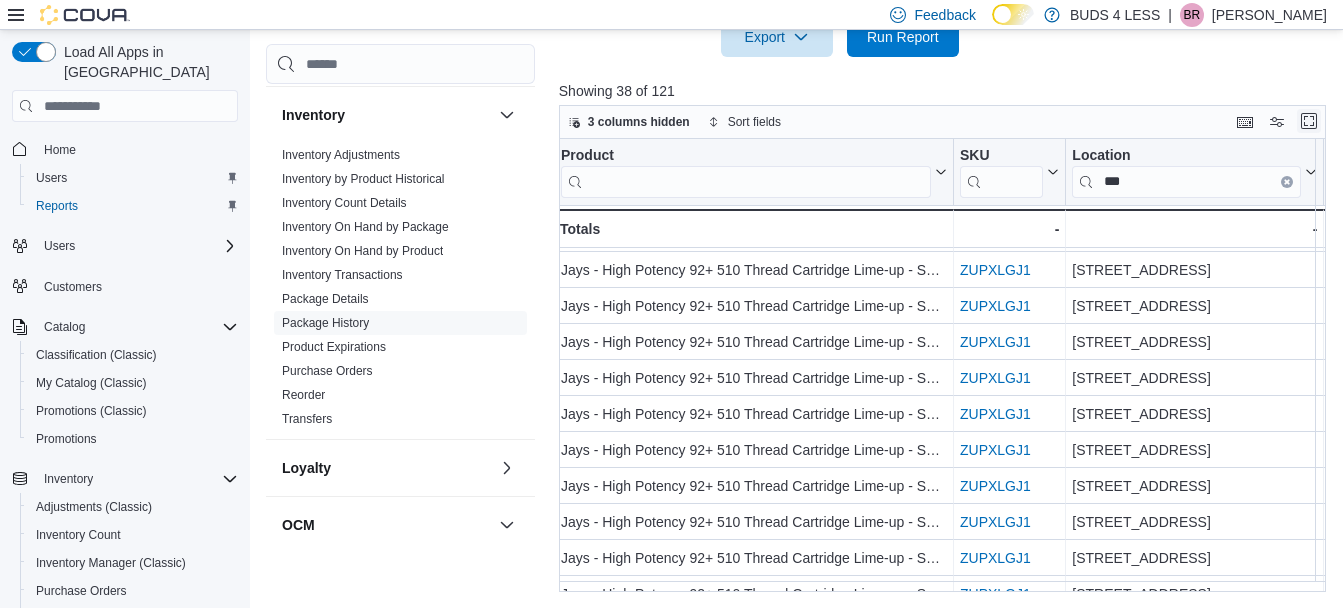 click at bounding box center [1309, 121] 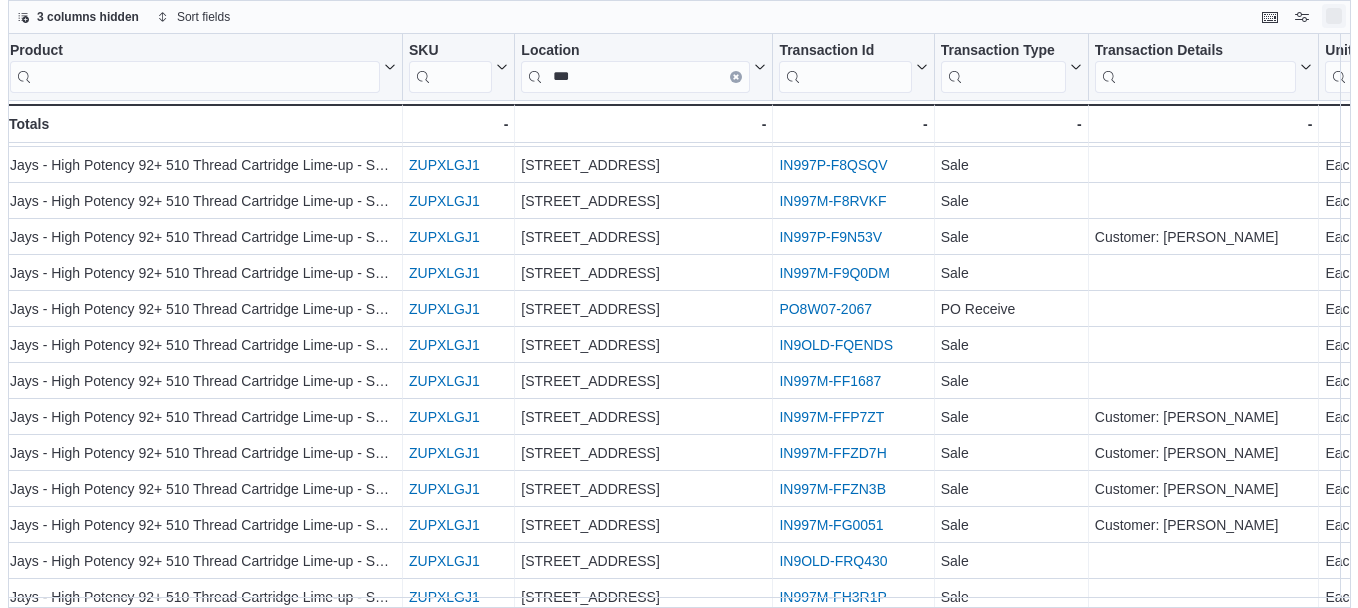 scroll, scrollTop: 0, scrollLeft: 0, axis: both 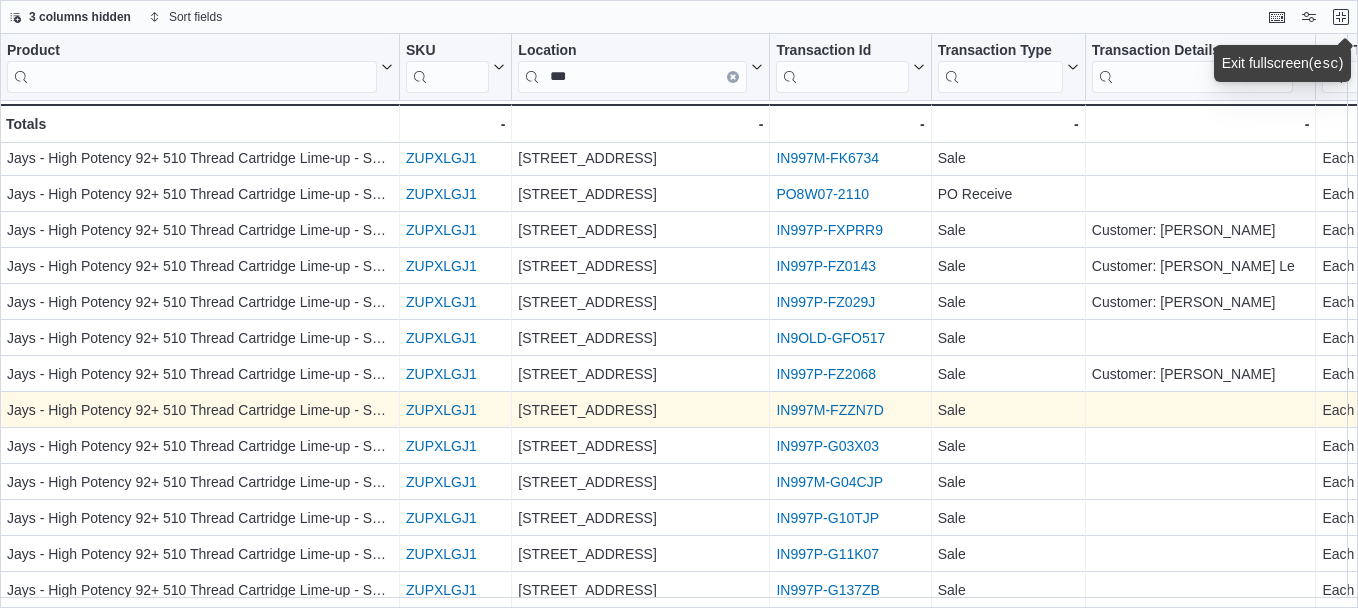 click on "ZUPXLGJ1" at bounding box center [441, 410] 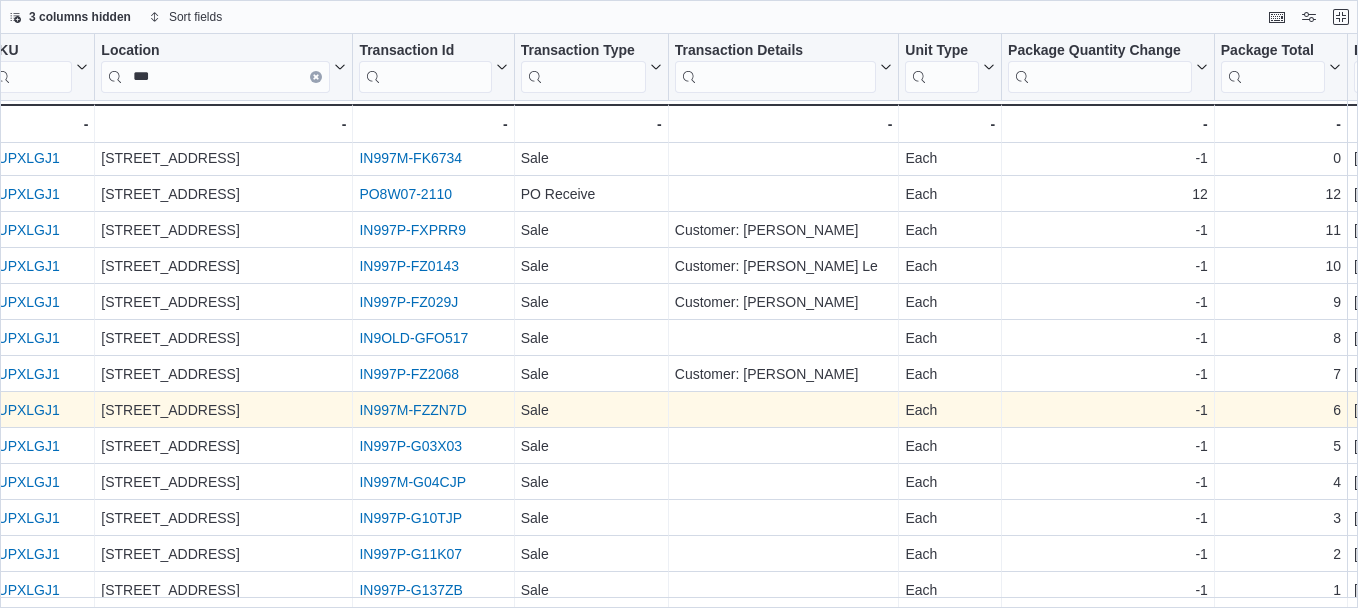scroll, scrollTop: 912, scrollLeft: 403, axis: both 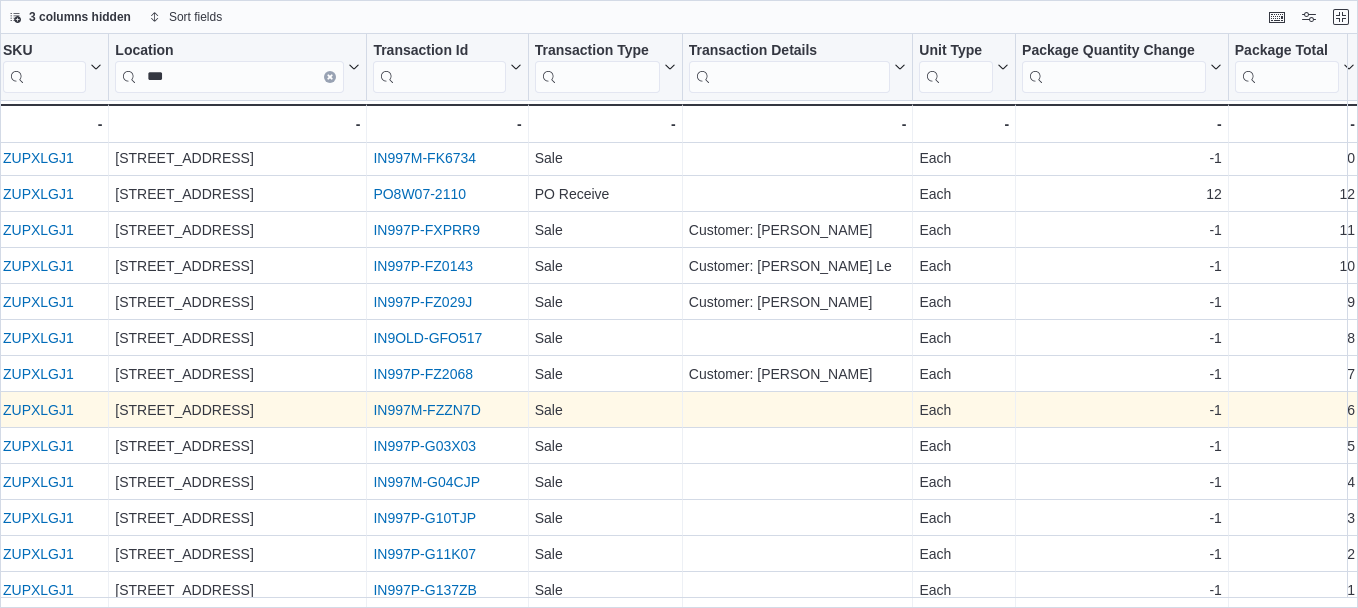 click on "IN997M-FZZN7D" at bounding box center (426, 410) 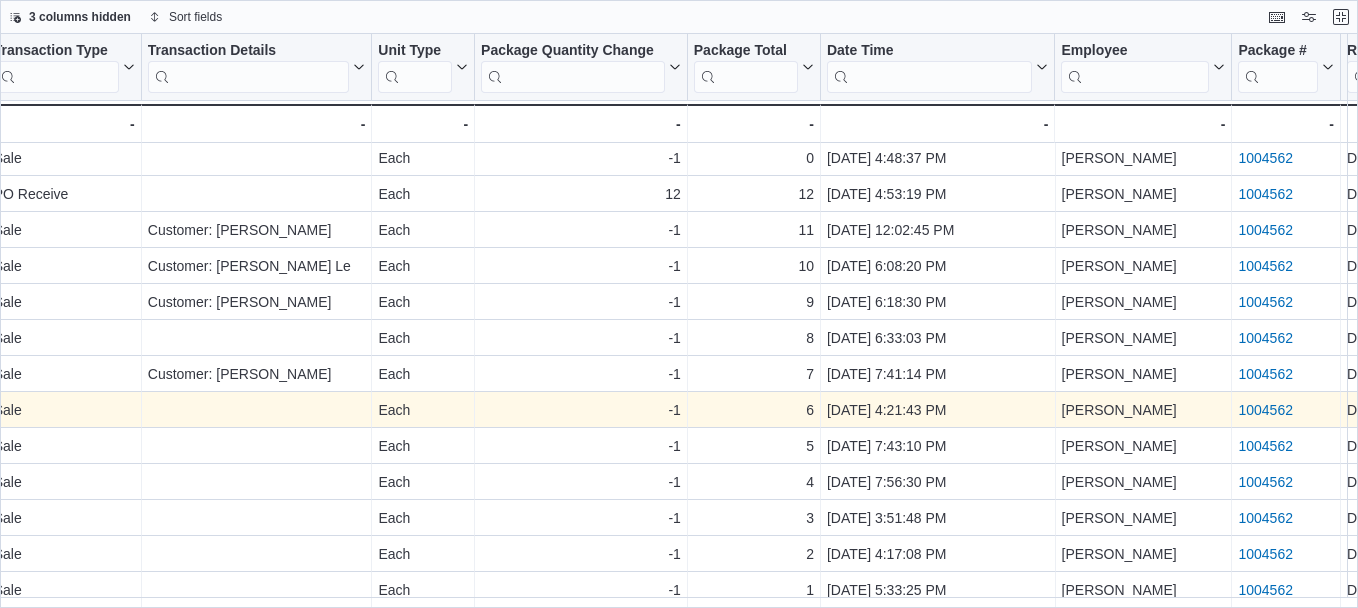 scroll, scrollTop: 912, scrollLeft: 1037, axis: both 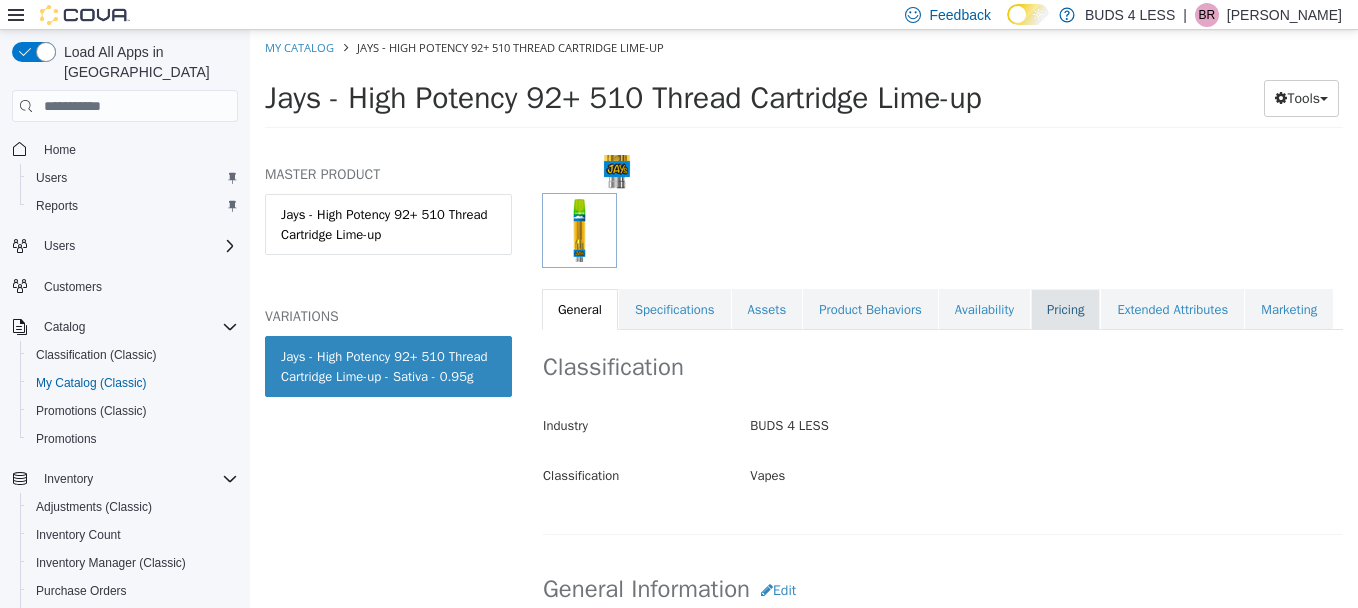click on "Pricing" at bounding box center [1065, 310] 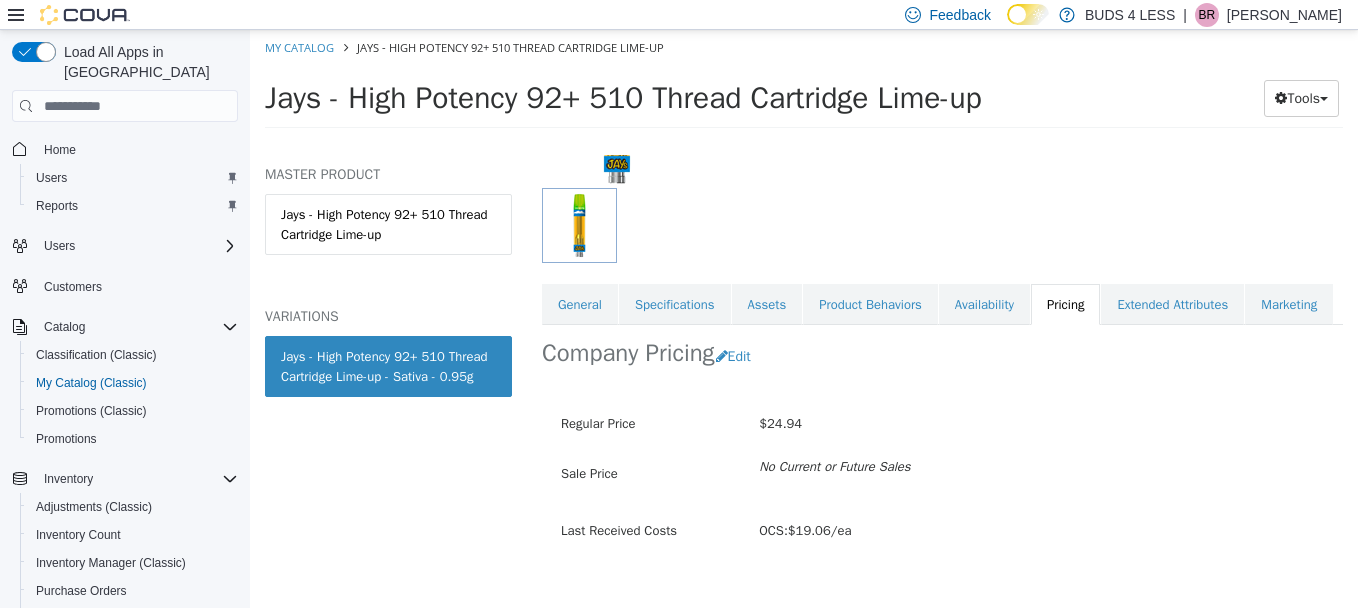 scroll, scrollTop: 235, scrollLeft: 0, axis: vertical 